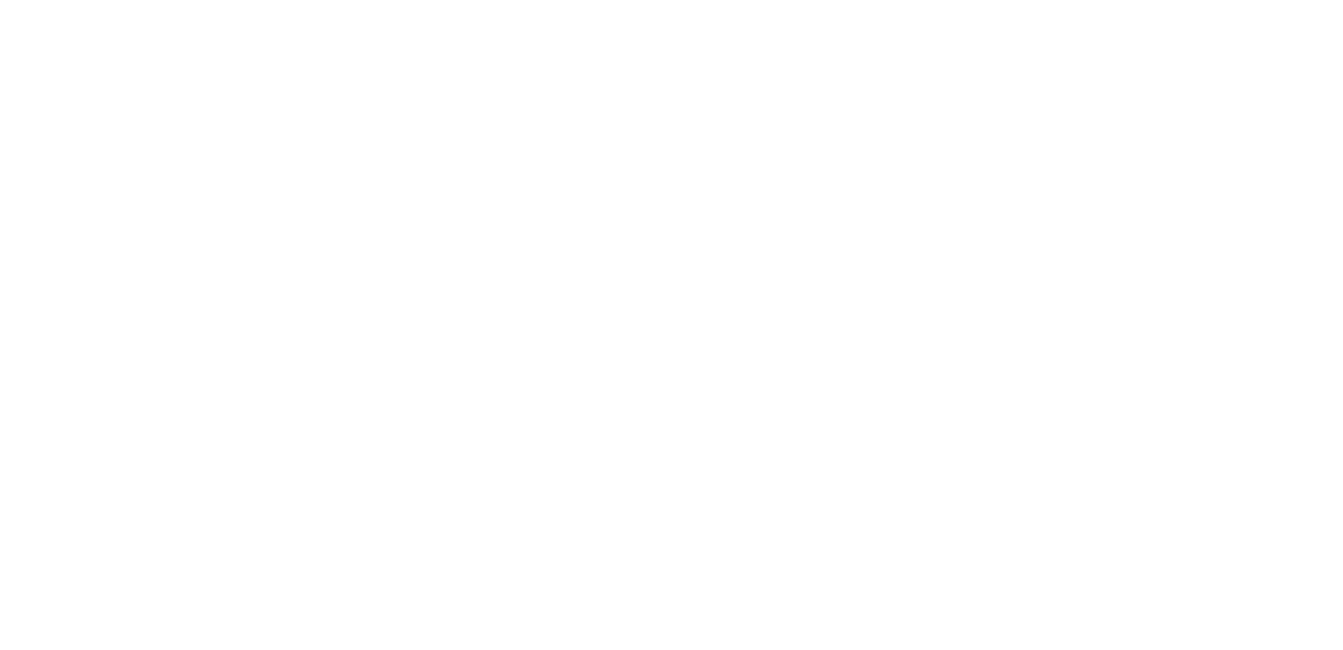 scroll, scrollTop: 0, scrollLeft: 0, axis: both 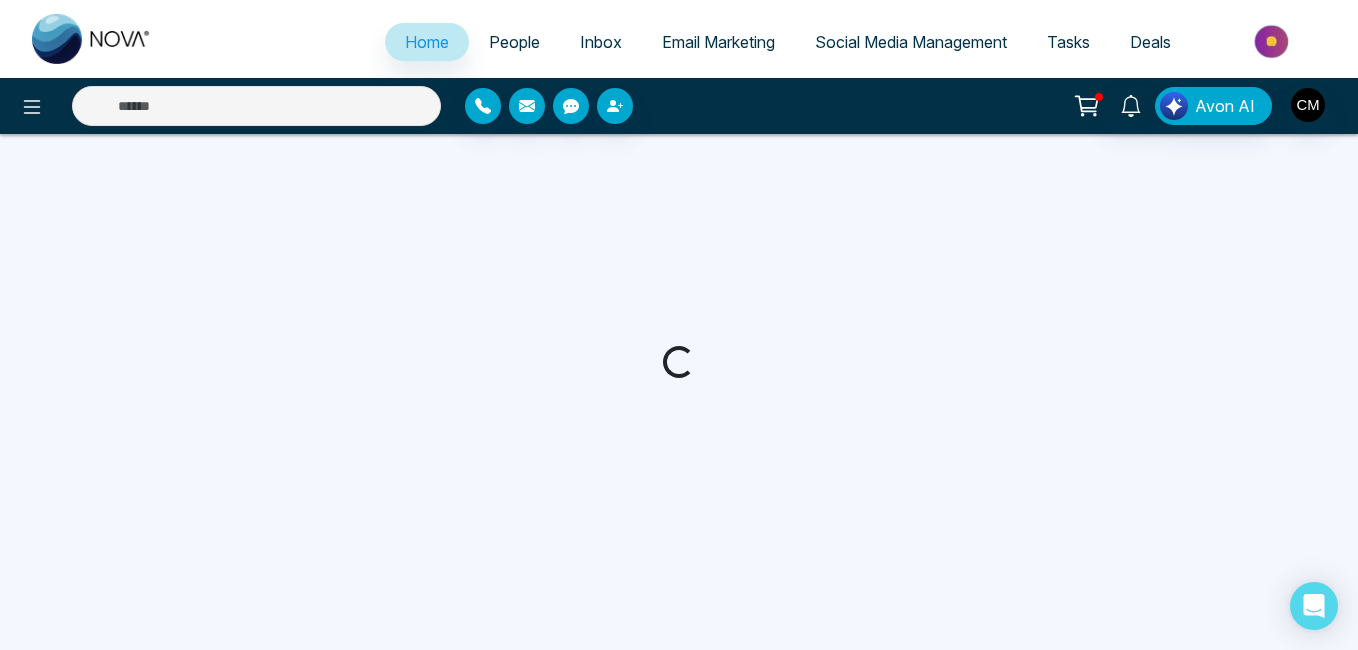 select on "*" 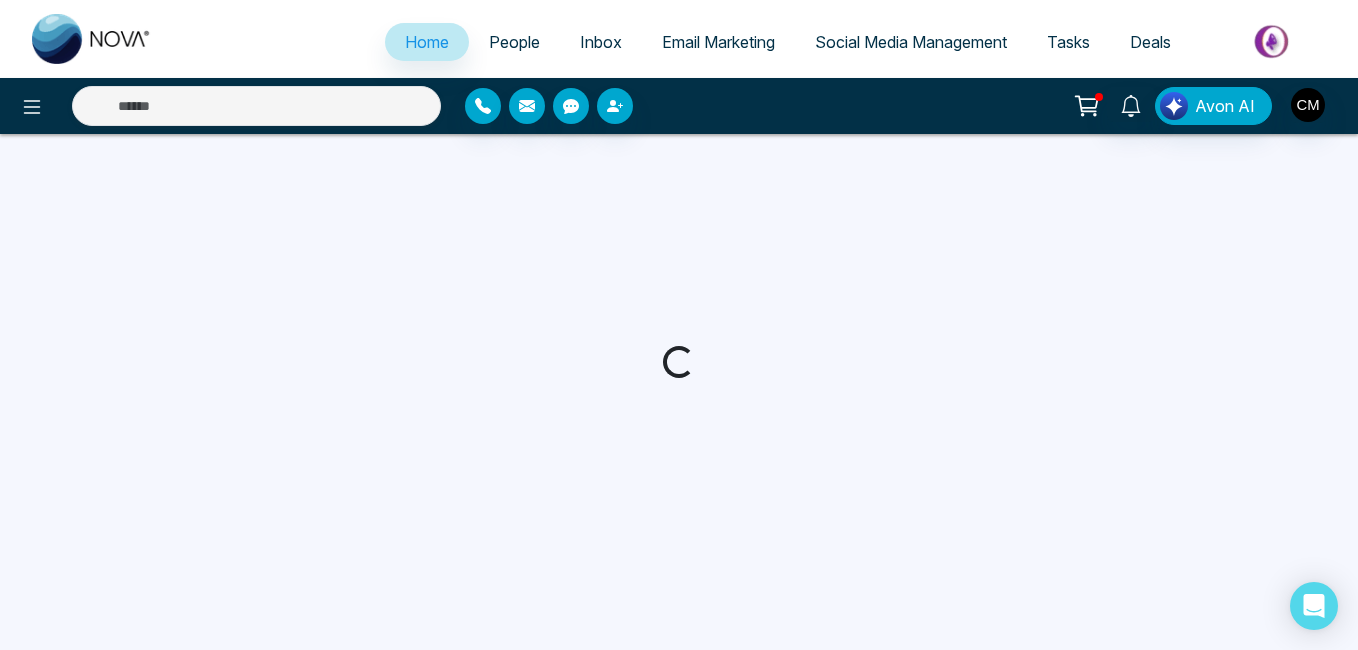 select on "*" 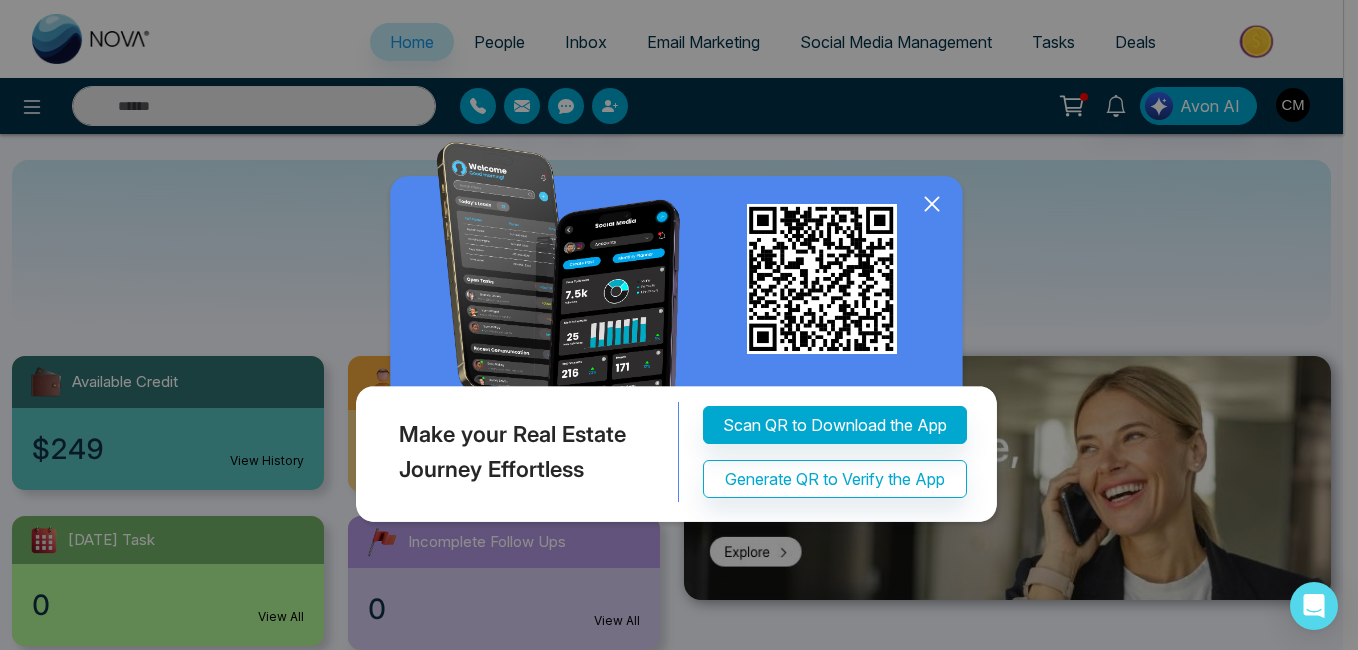 click 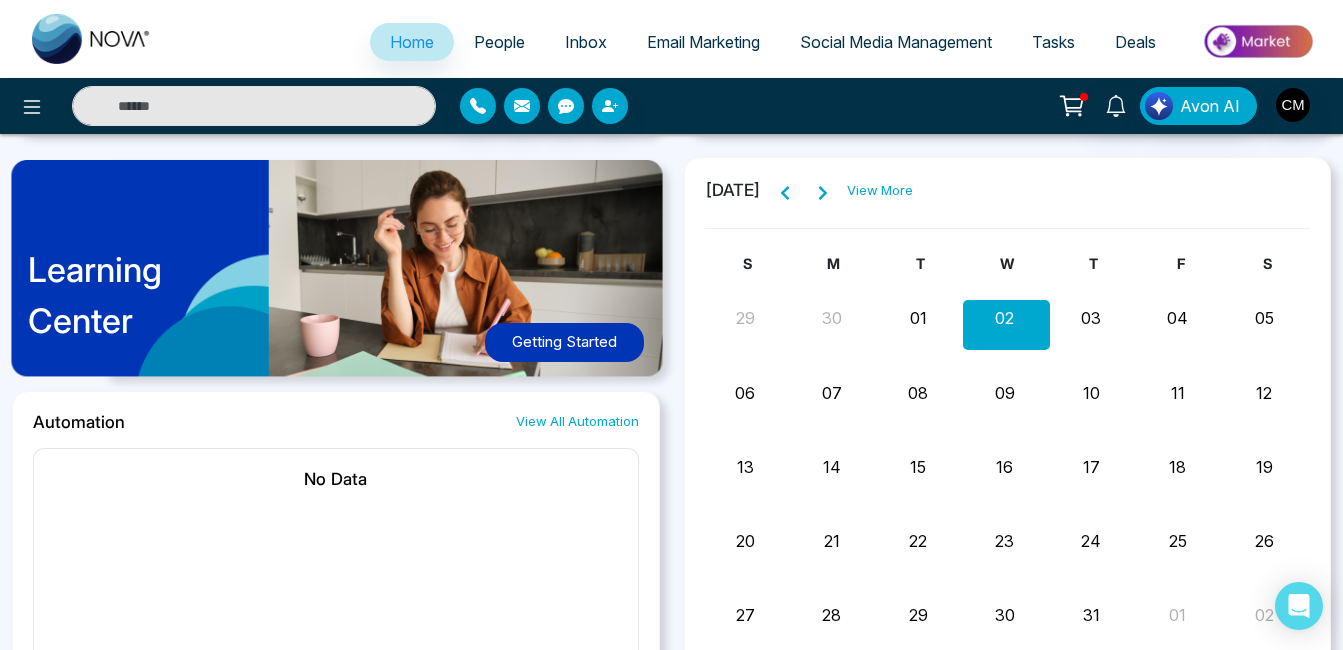scroll, scrollTop: 1463, scrollLeft: 0, axis: vertical 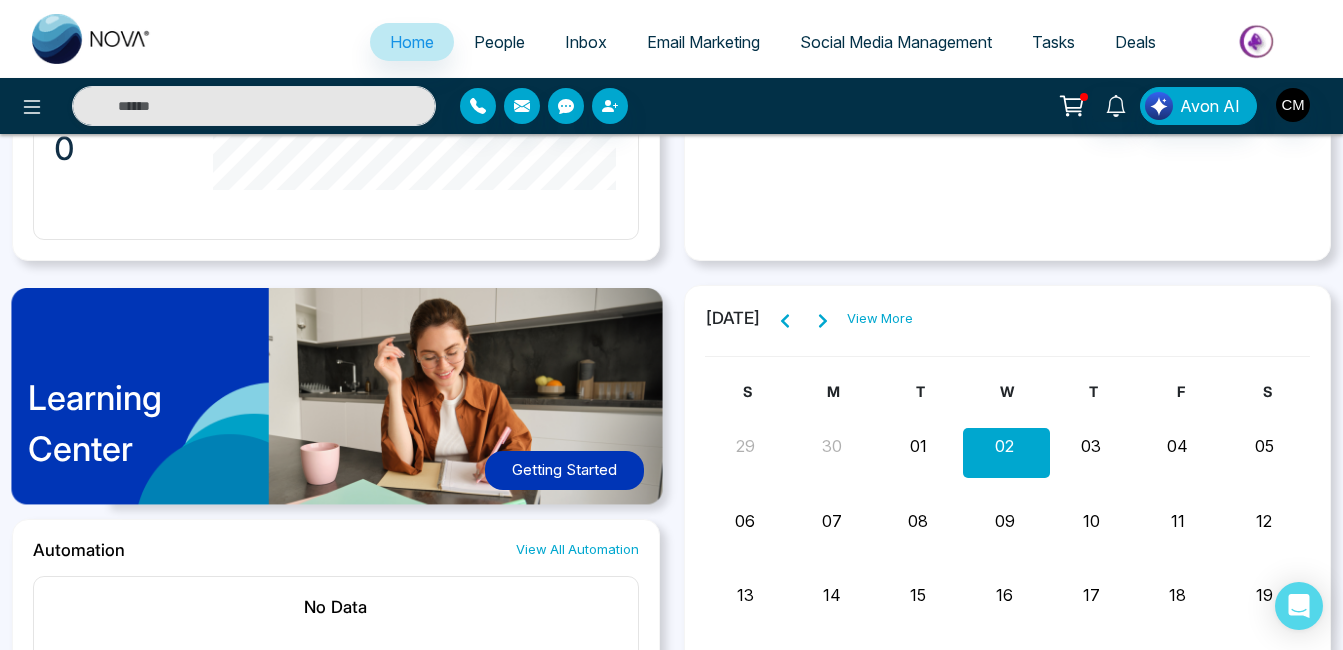 click on "People" at bounding box center (499, 42) 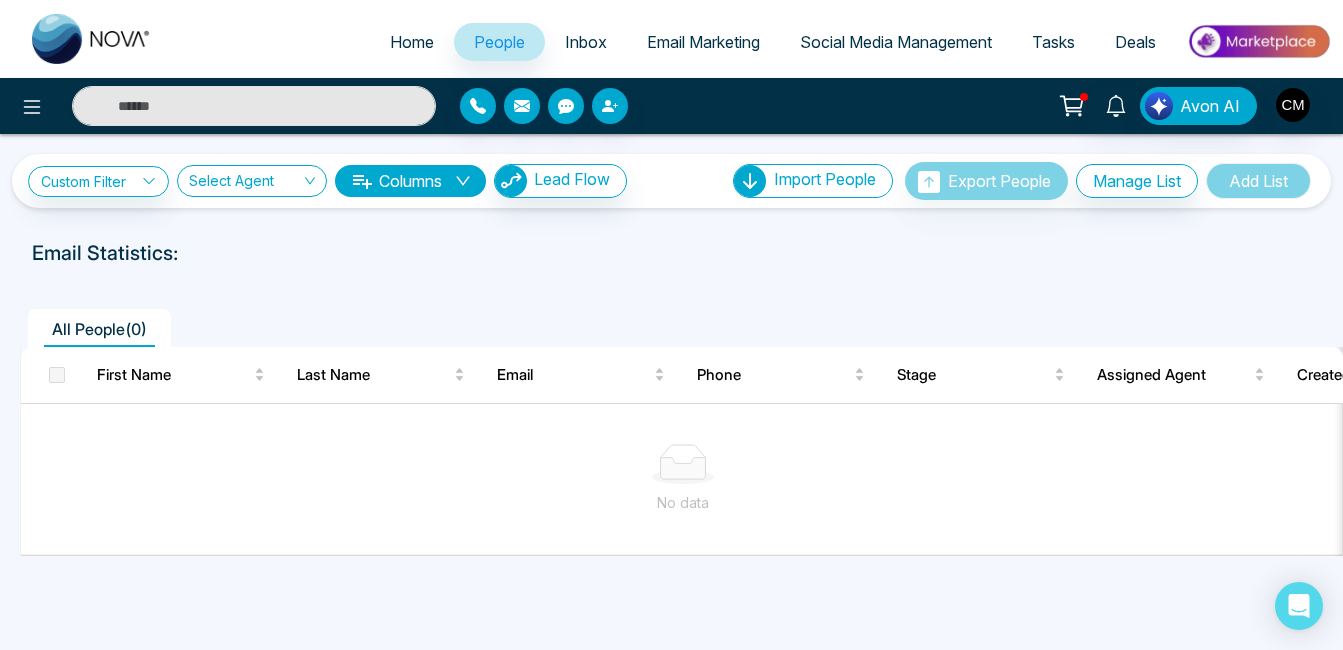 scroll, scrollTop: 9, scrollLeft: 0, axis: vertical 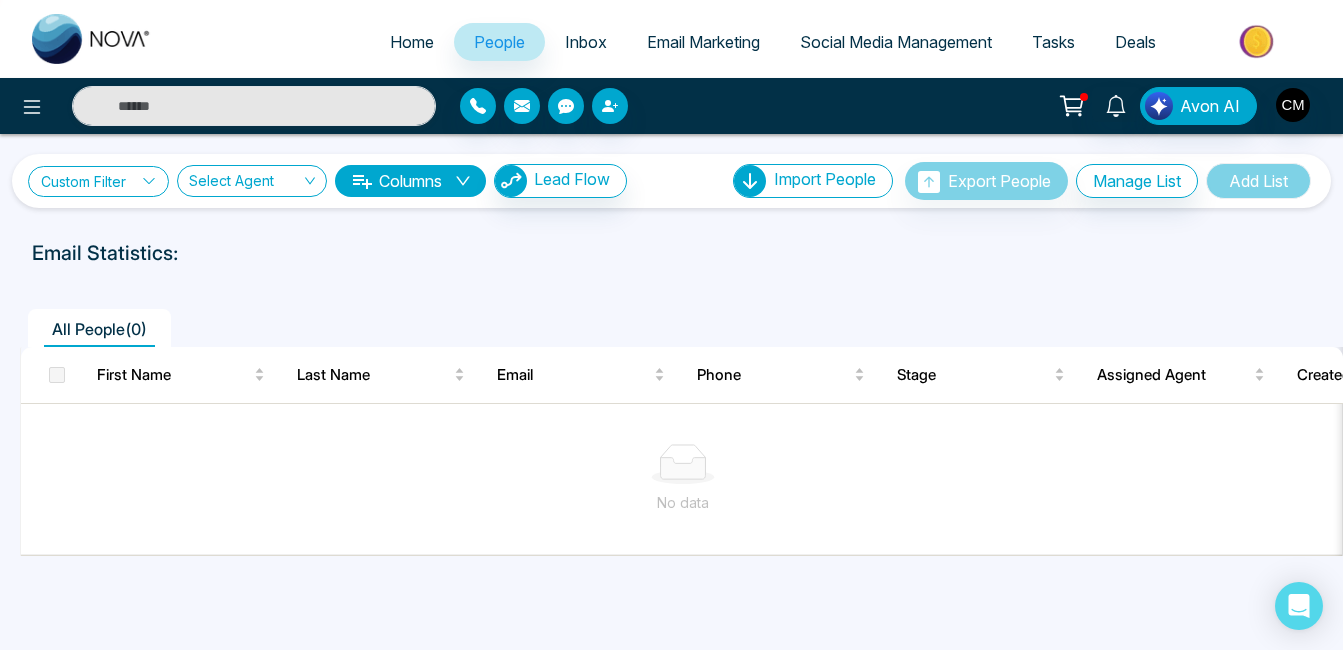 click on "Custom Filter" at bounding box center [98, 181] 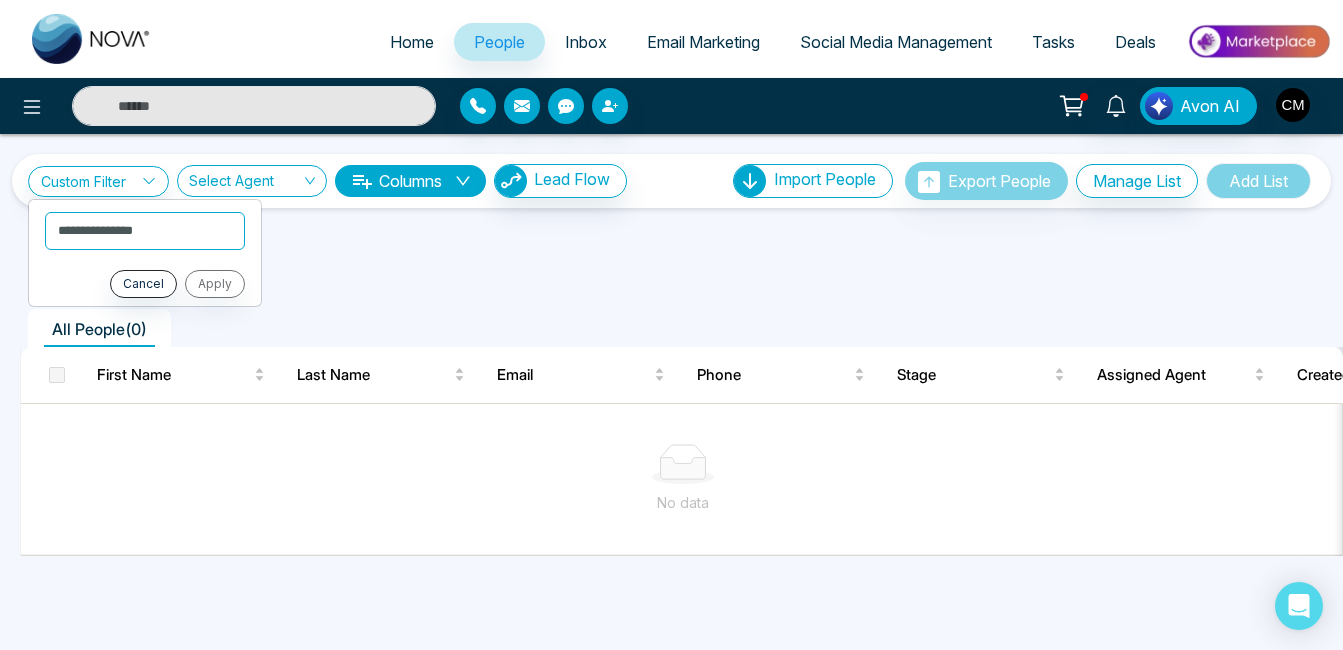 click on "Email Statistics:" at bounding box center (671, 253) 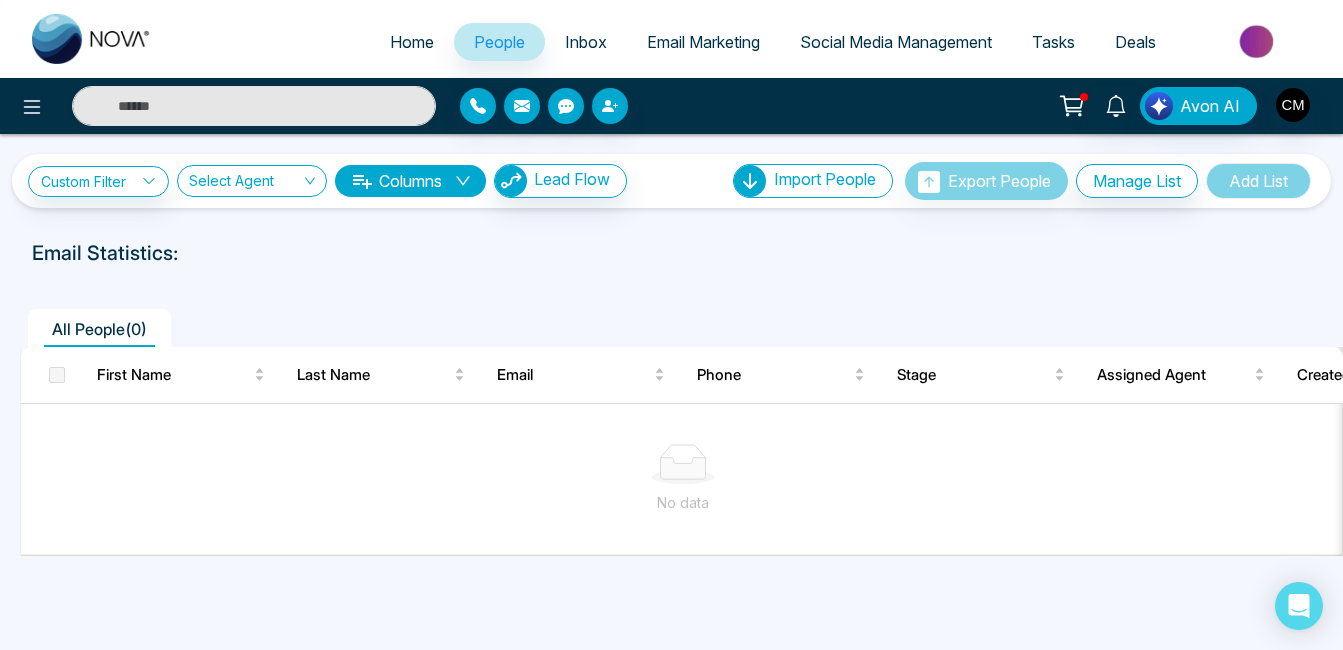 scroll, scrollTop: 9, scrollLeft: 0, axis: vertical 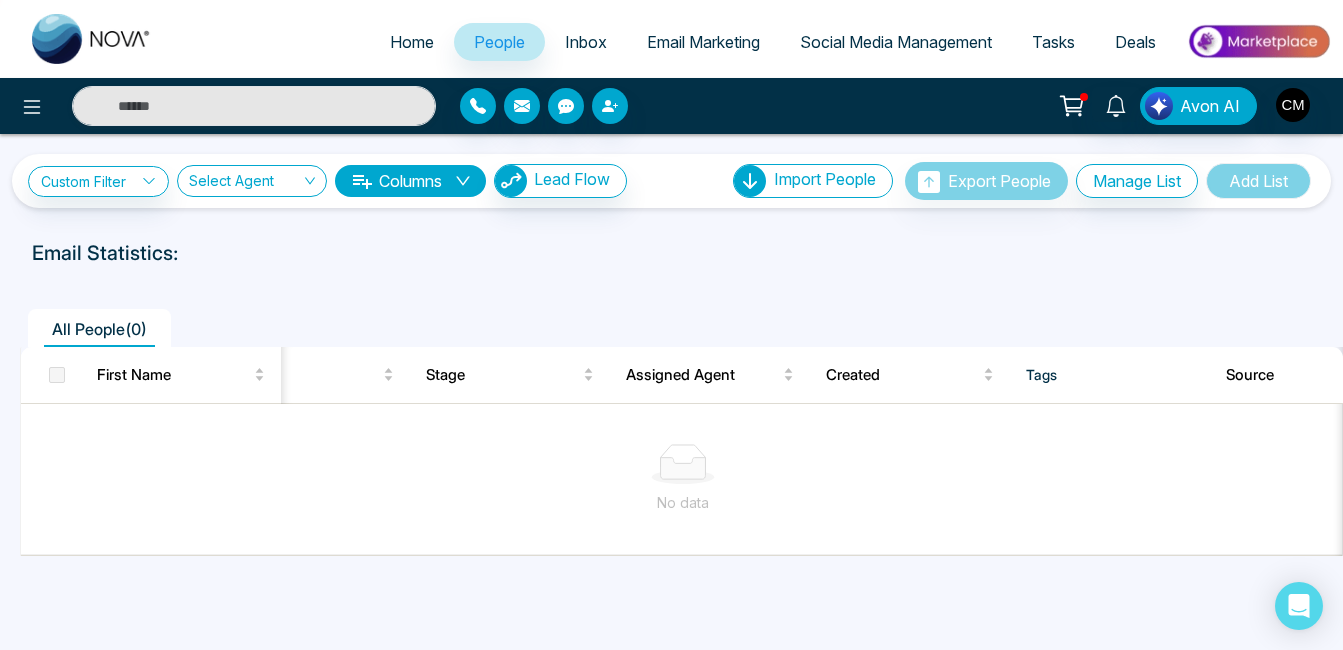 drag, startPoint x: 649, startPoint y: 38, endPoint x: 698, endPoint y: 75, distance: 61.400326 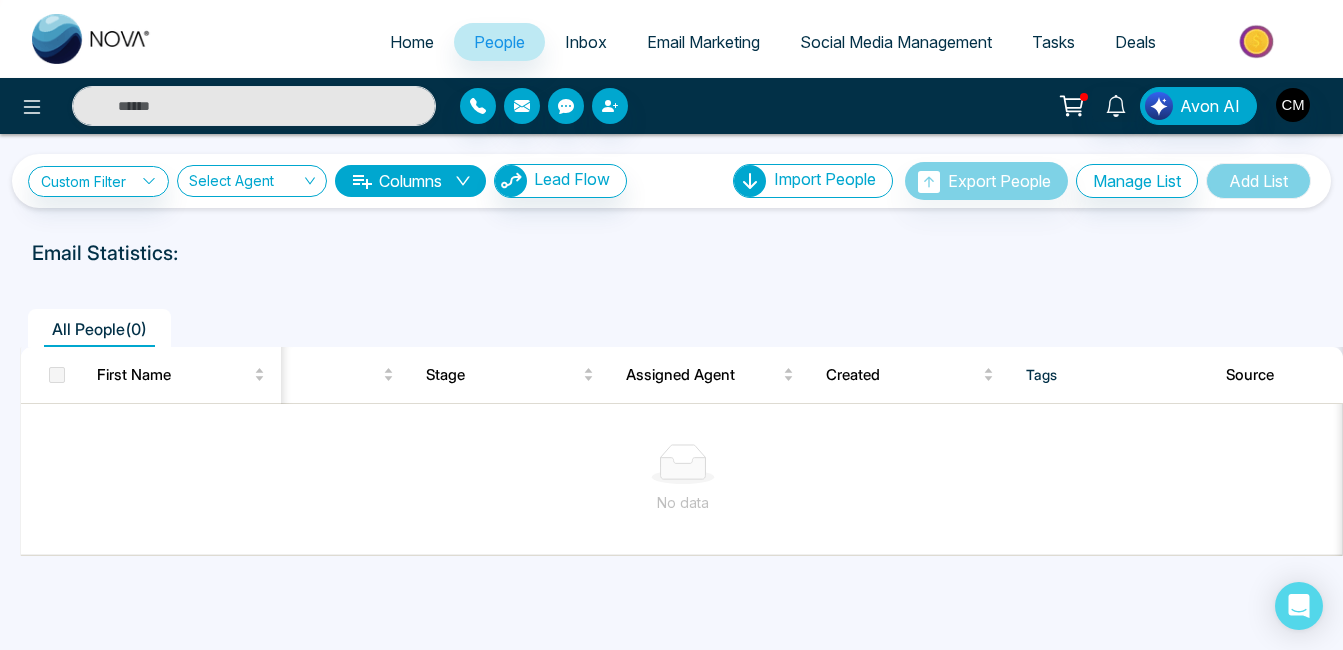 click on "Email Marketing" at bounding box center [703, 42] 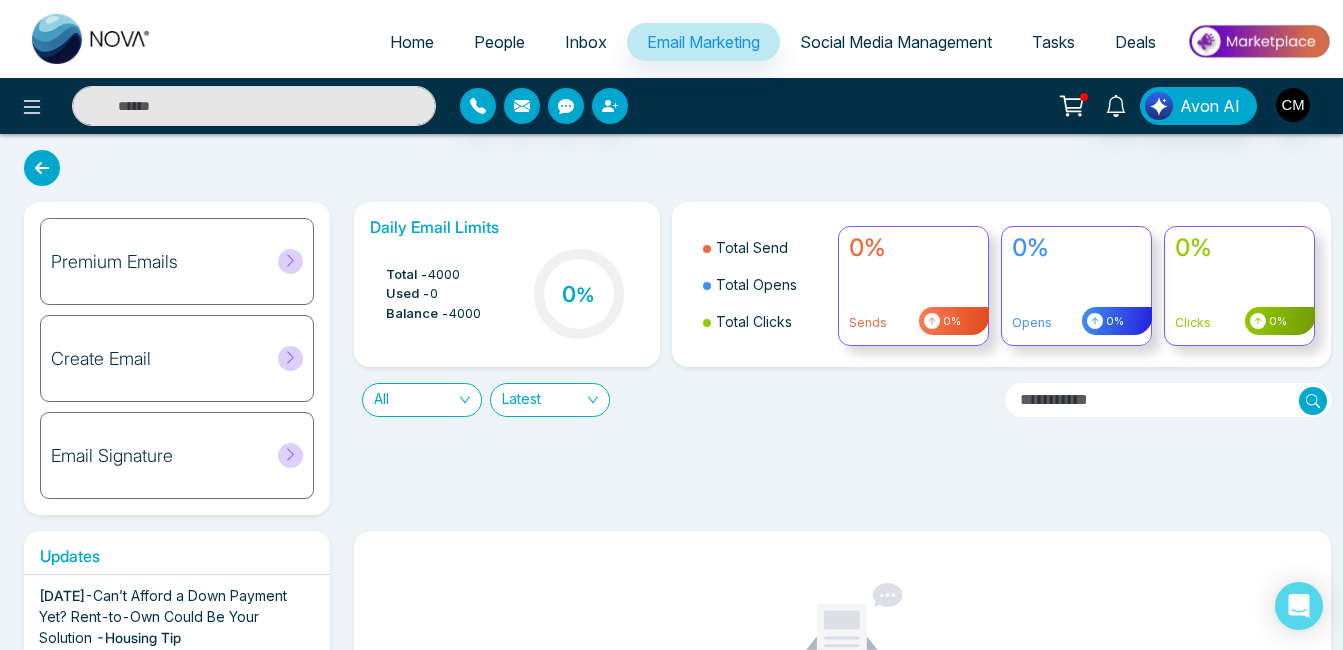 click on "Premium Emails" at bounding box center (114, 262) 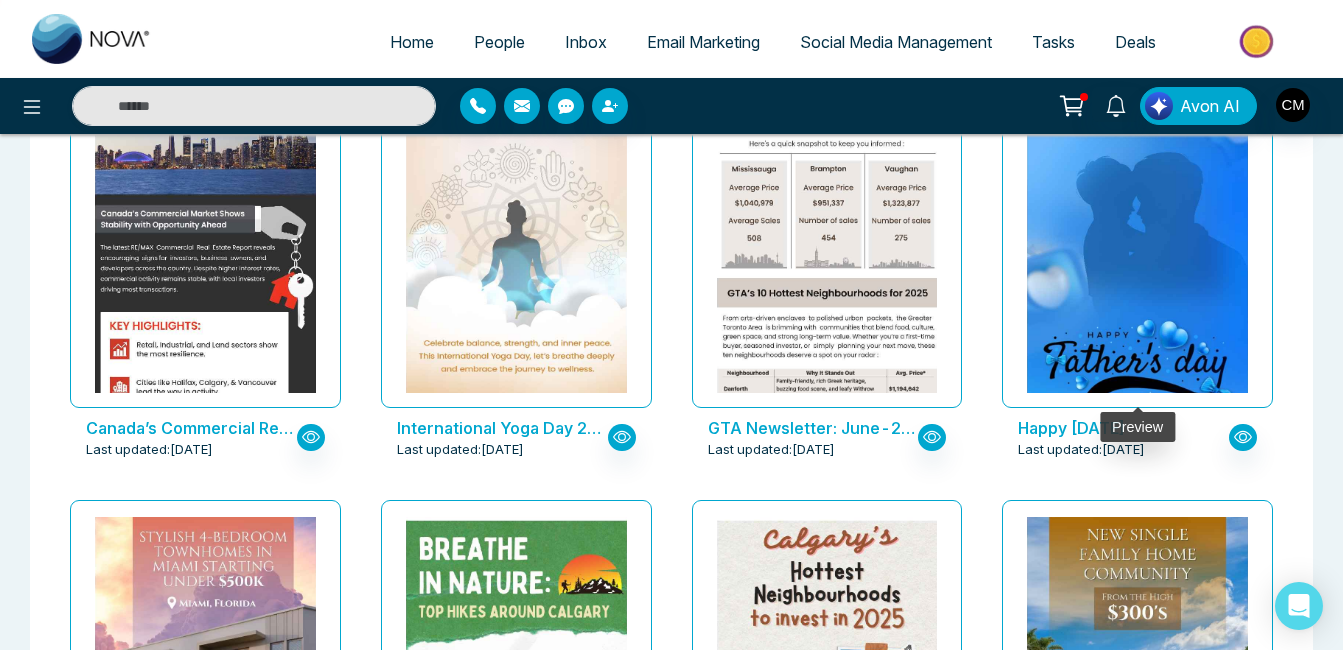 scroll, scrollTop: 1100, scrollLeft: 0, axis: vertical 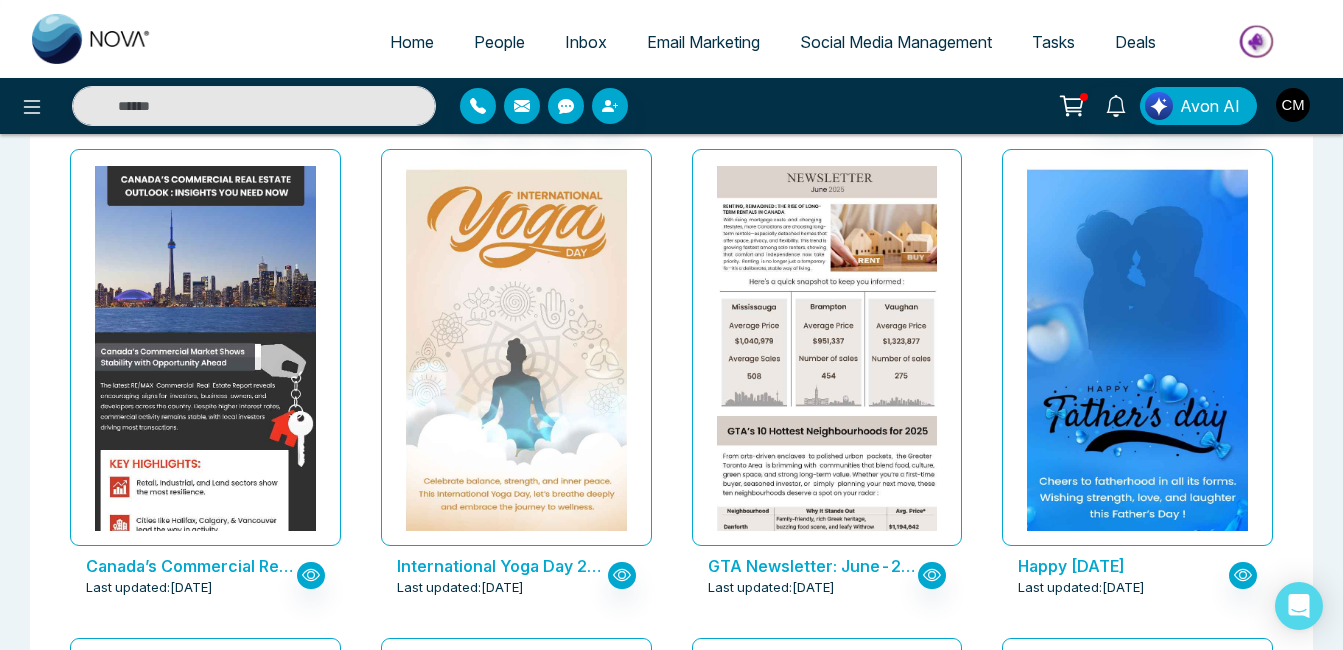 click at bounding box center [1293, 105] 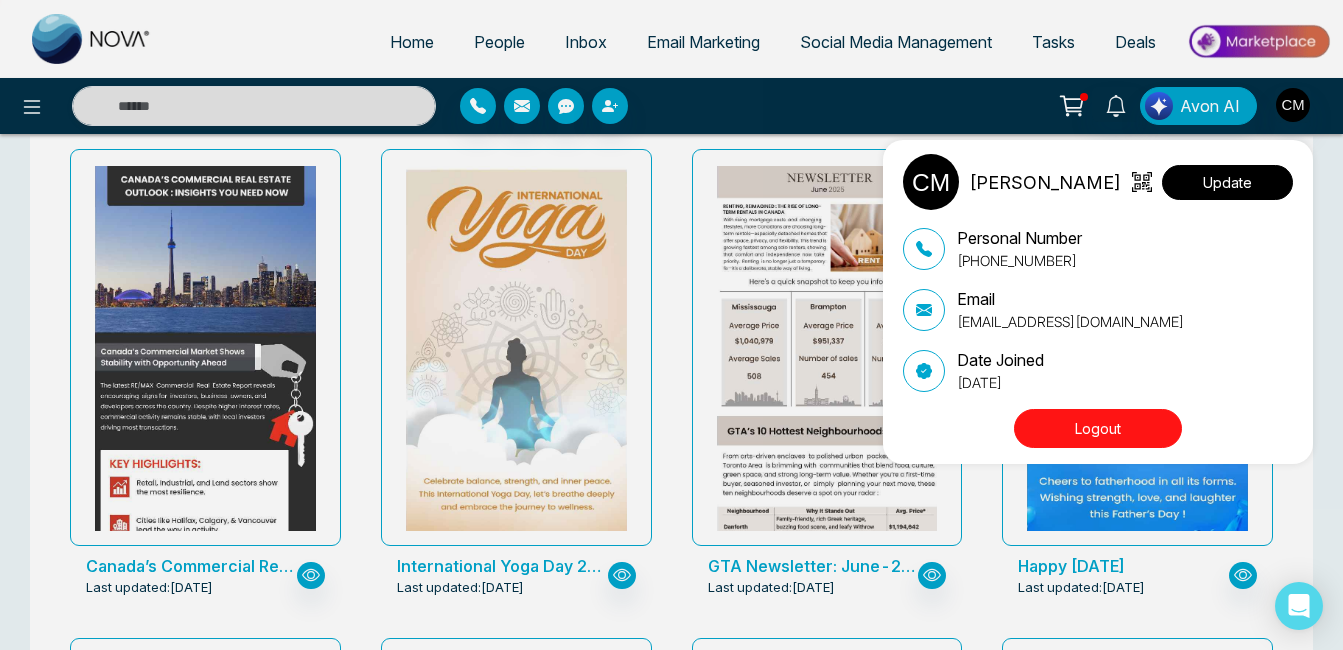 click on "Update" at bounding box center [1227, 182] 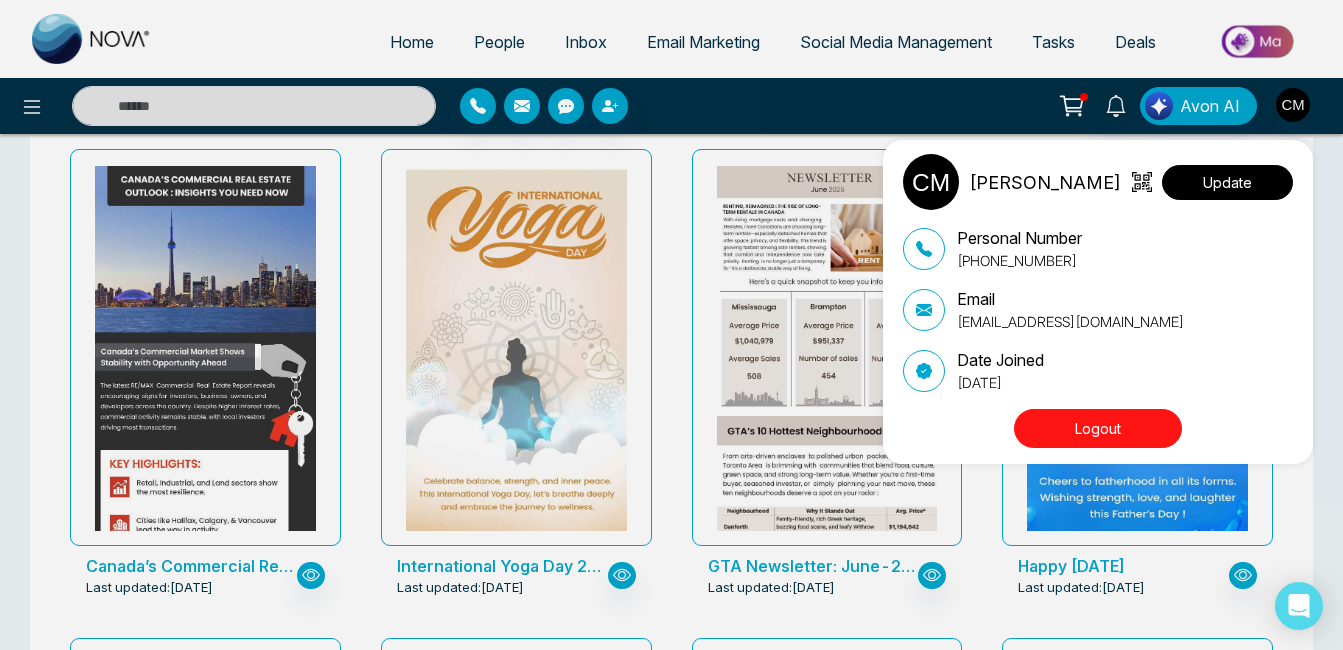 select 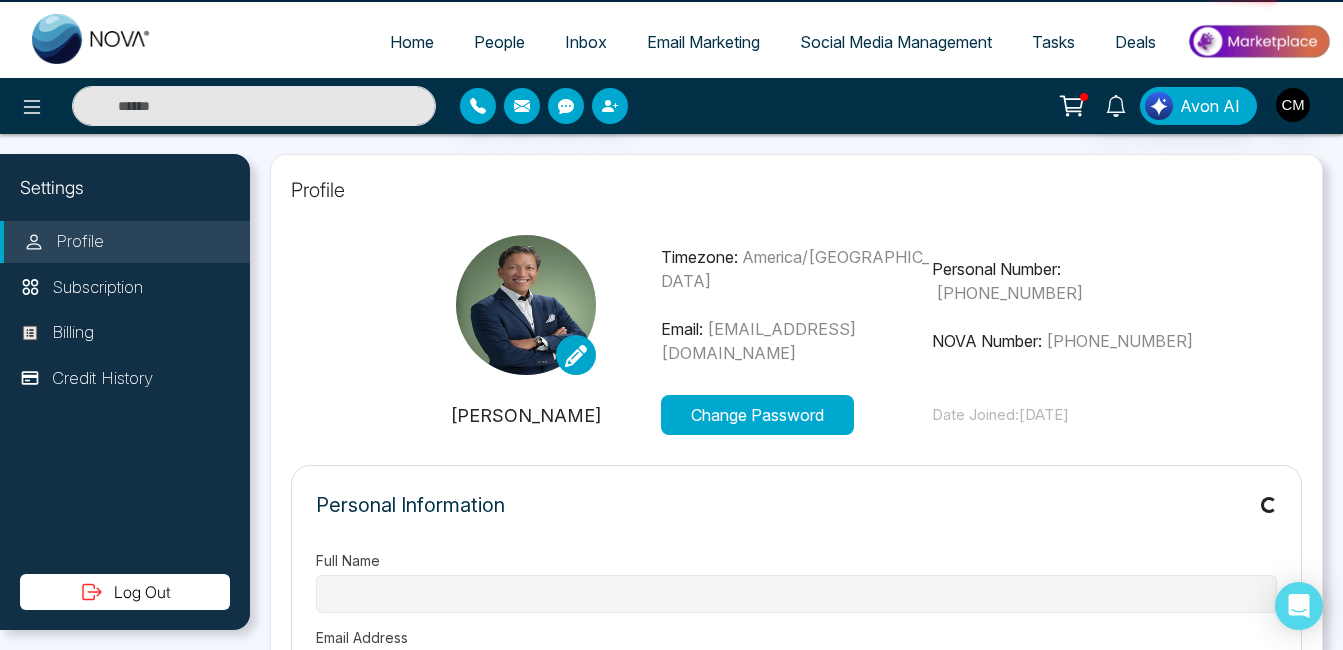 scroll, scrollTop: 0, scrollLeft: 0, axis: both 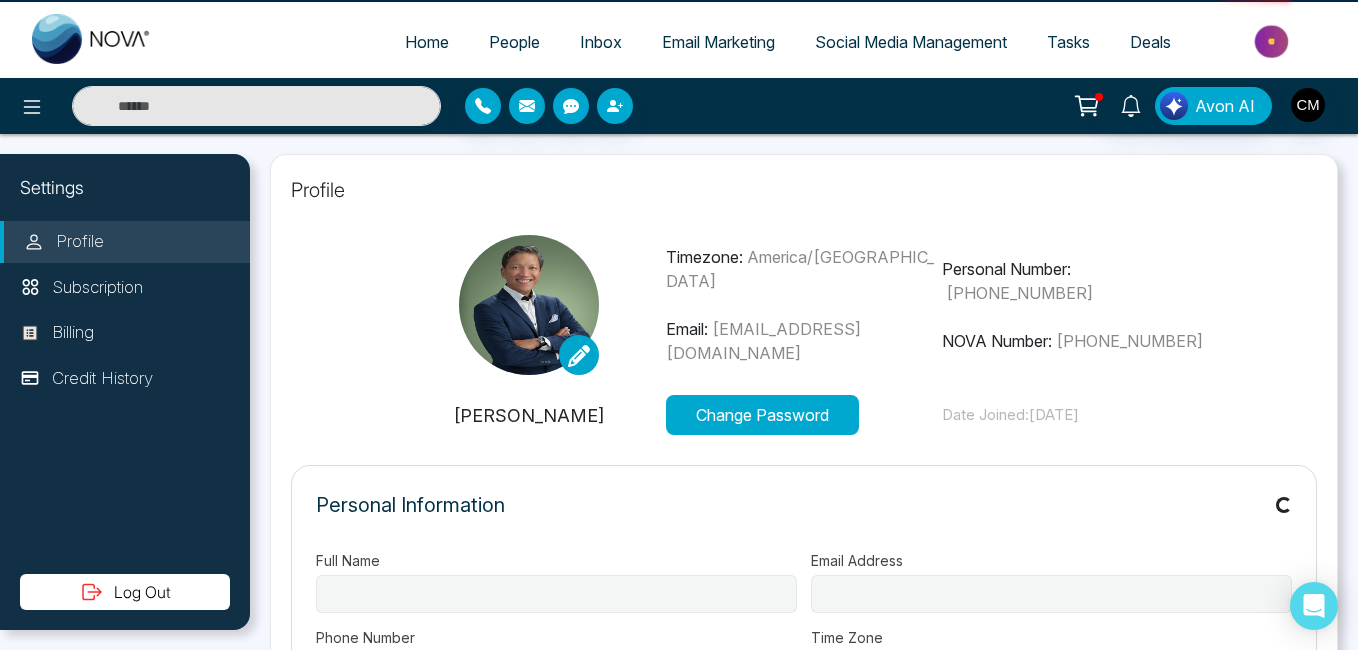 type on "**********" 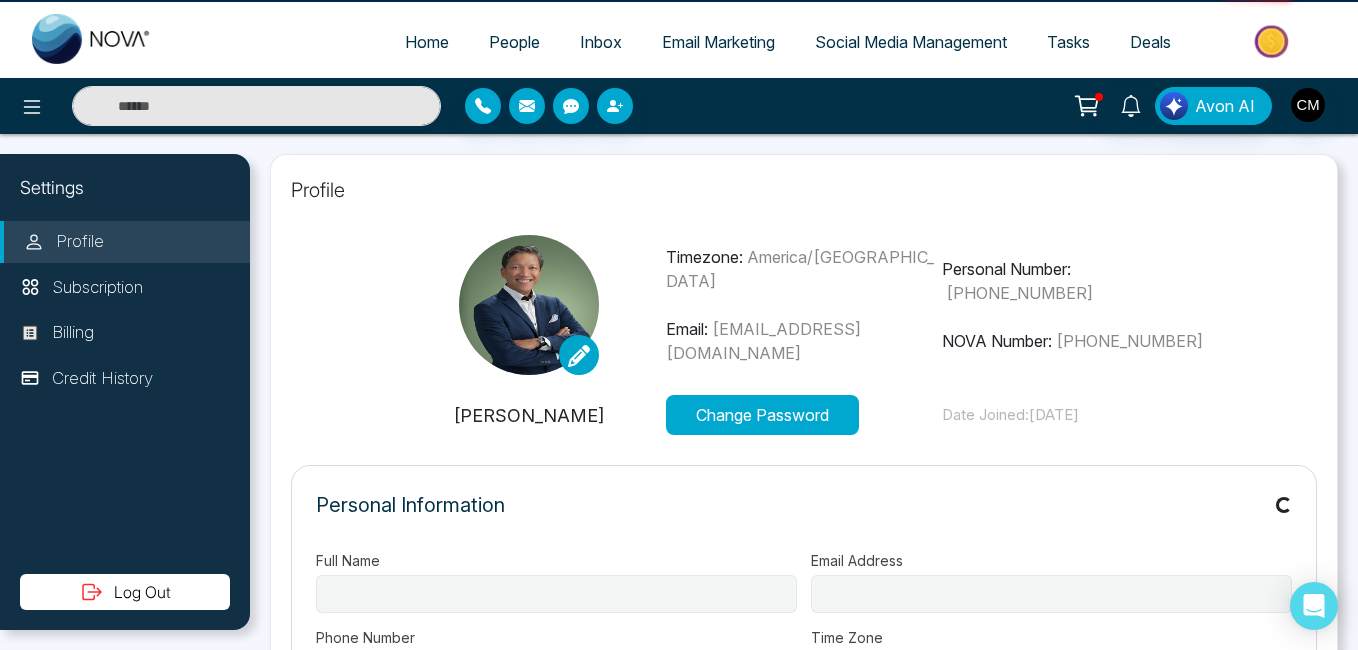 type on "**********" 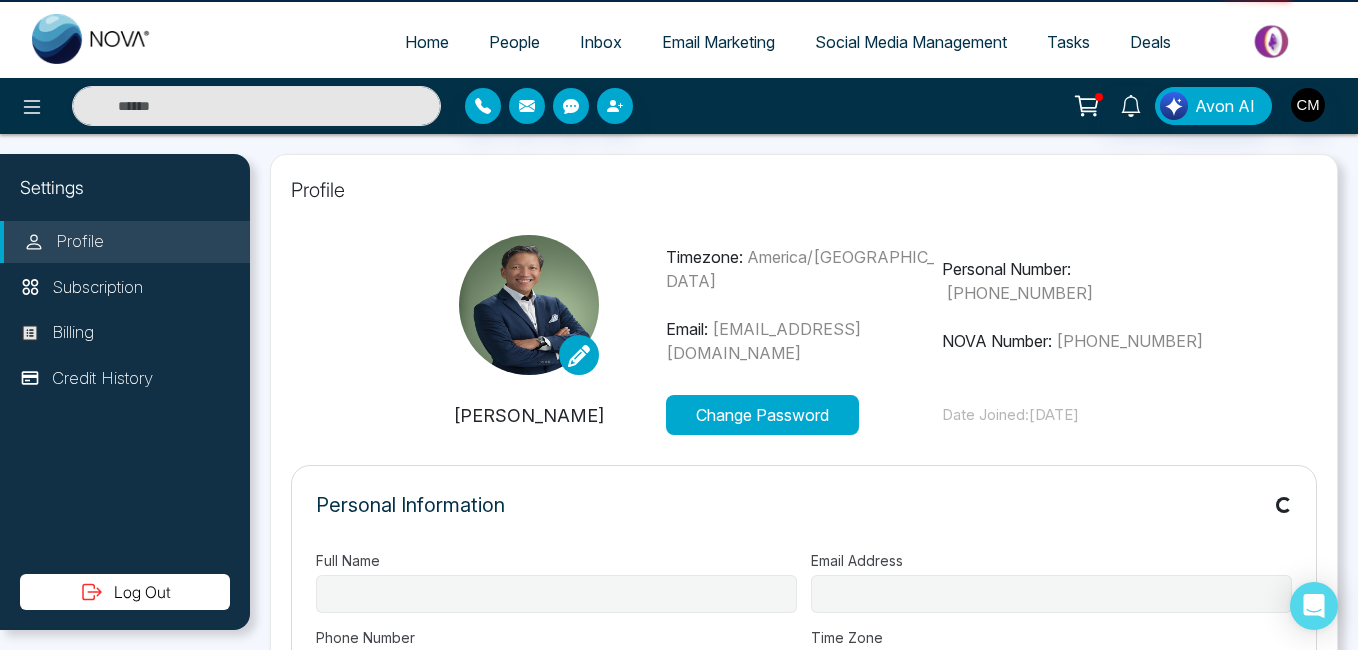 select on "**" 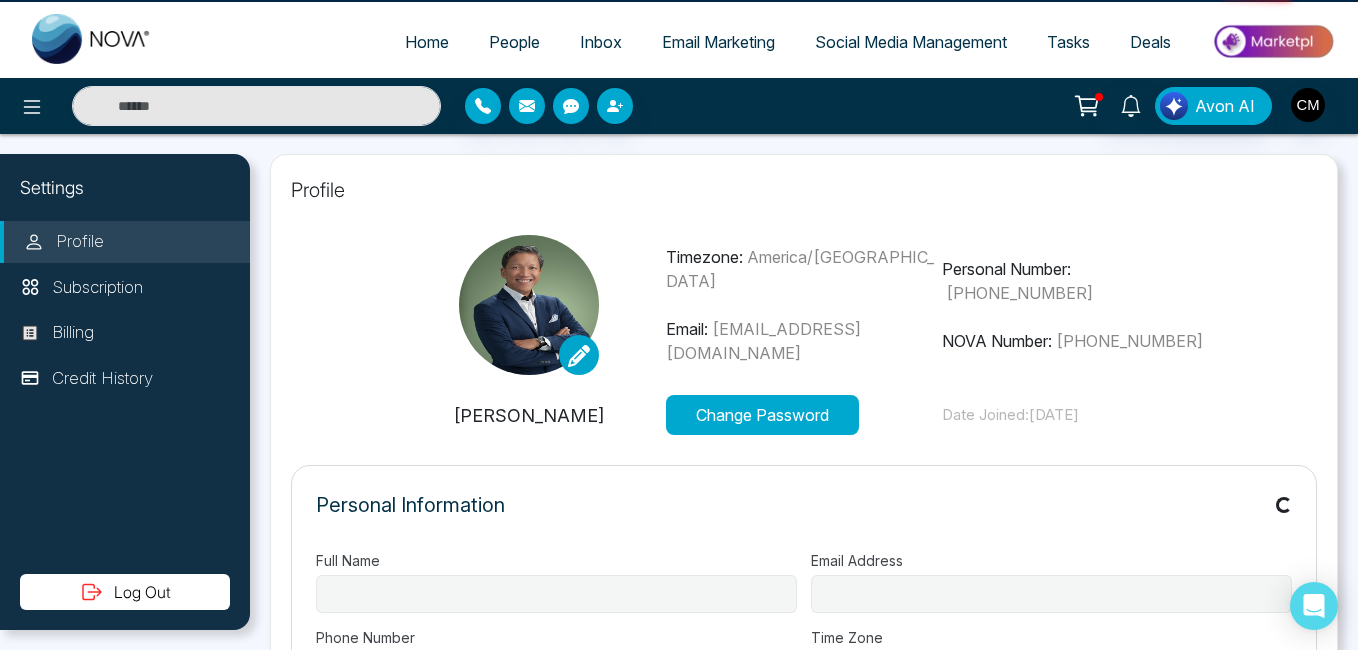 type on "**********" 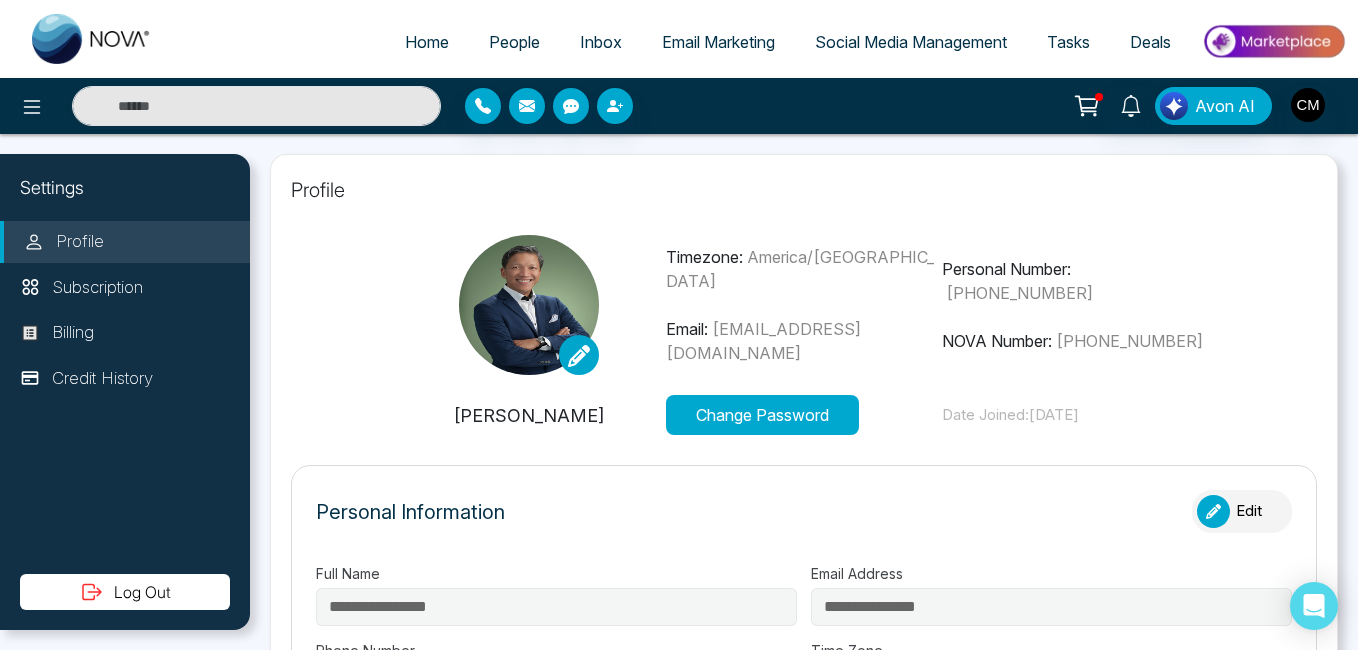 type on "**********" 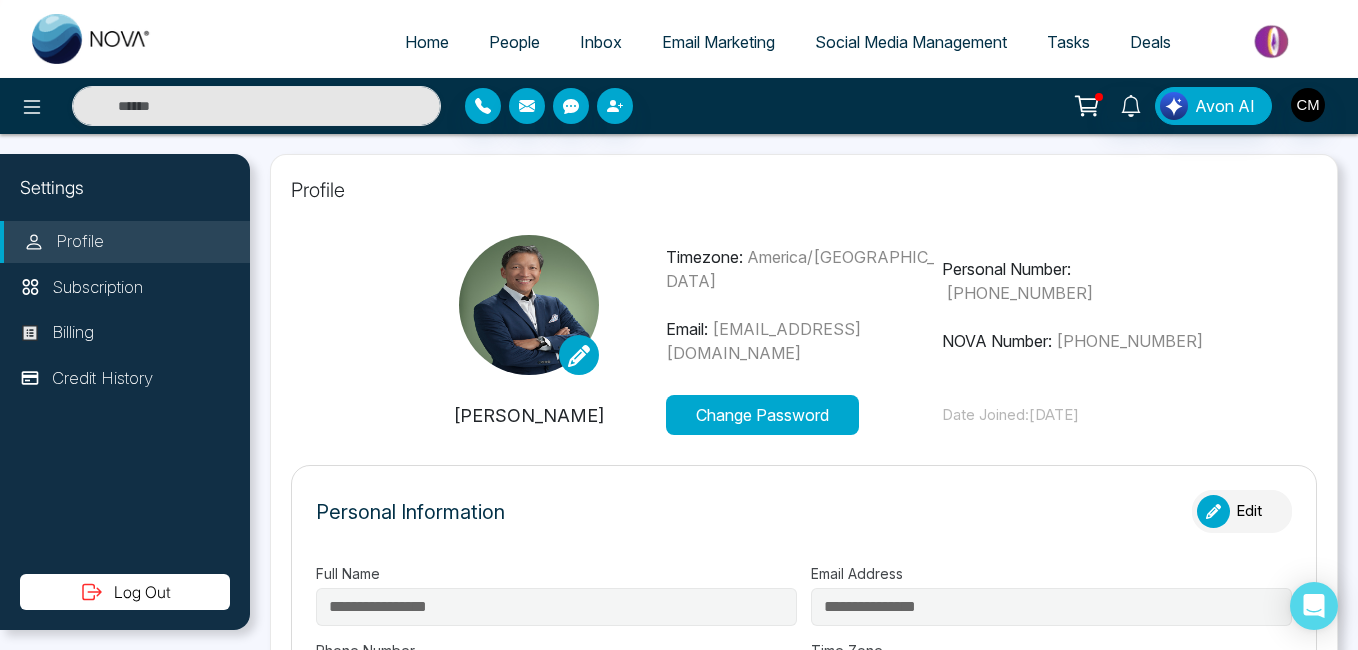 type on "**********" 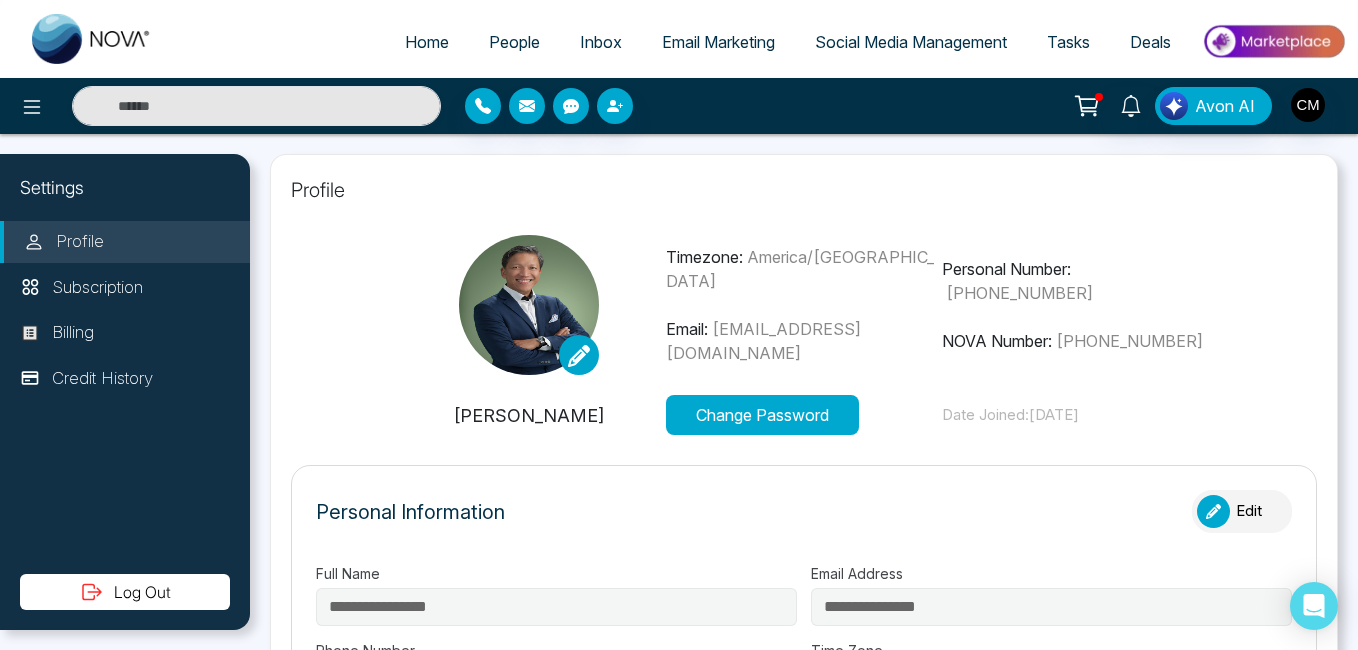 type on "**********" 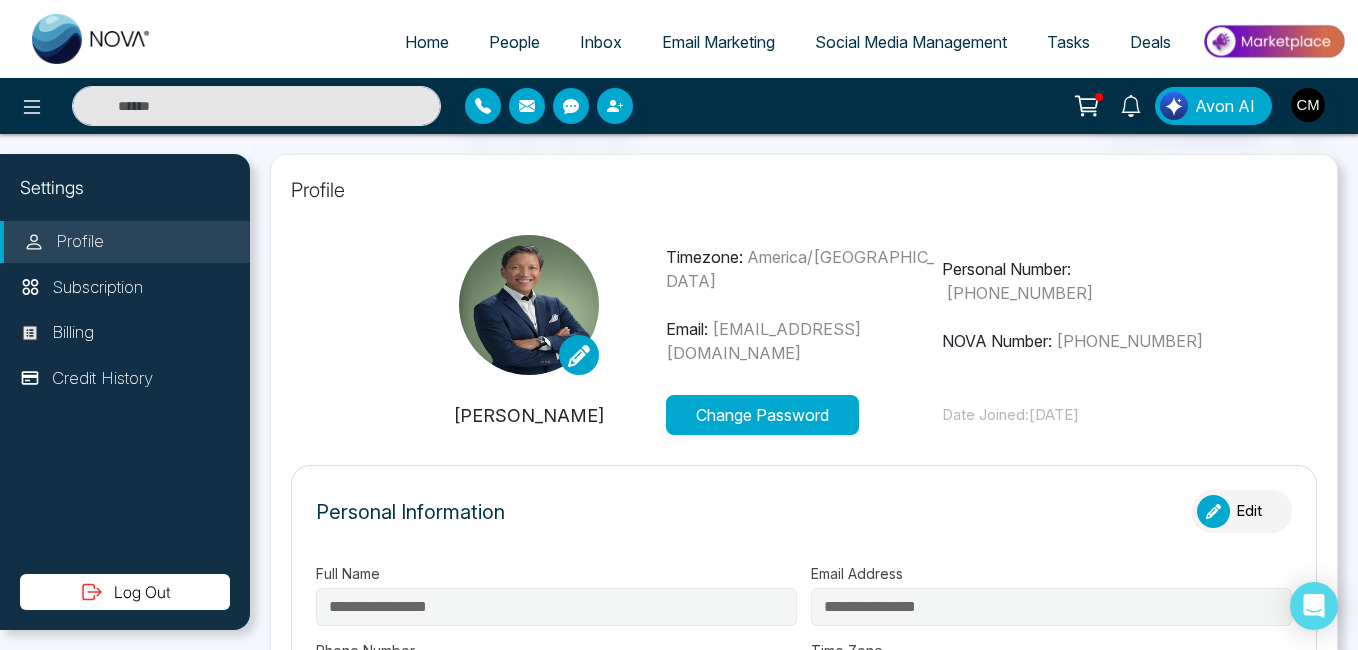 type on "**********" 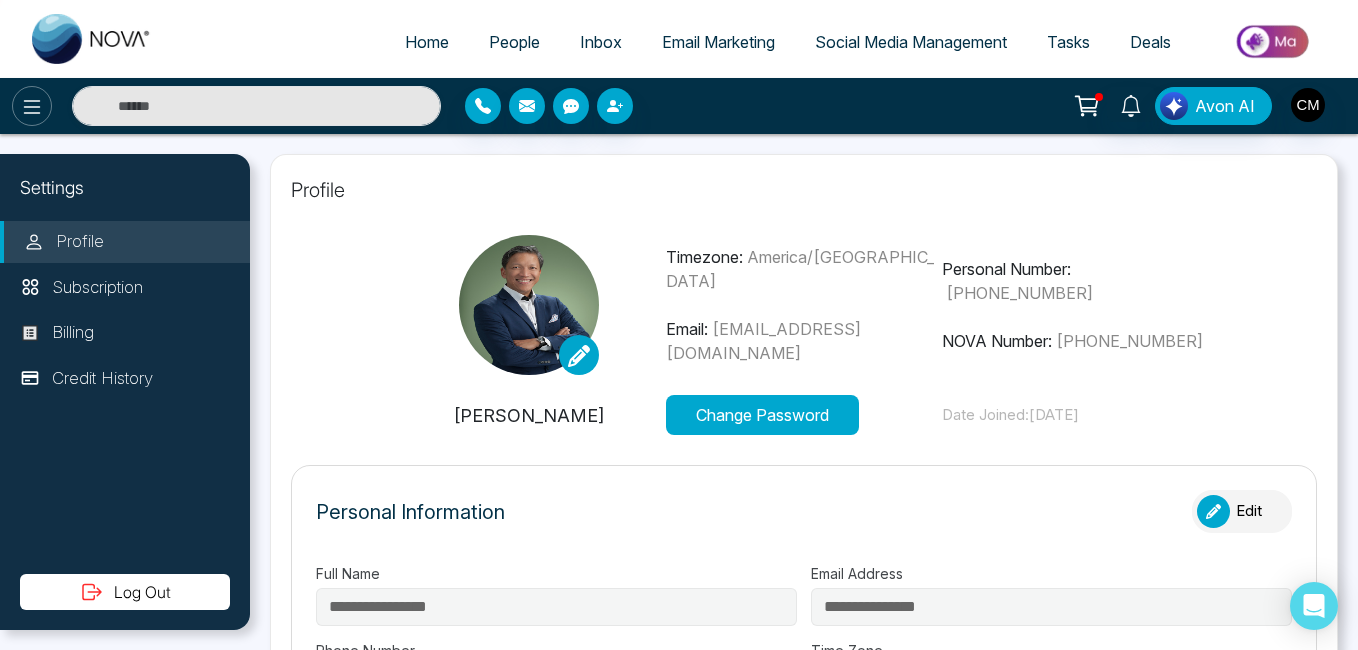 click 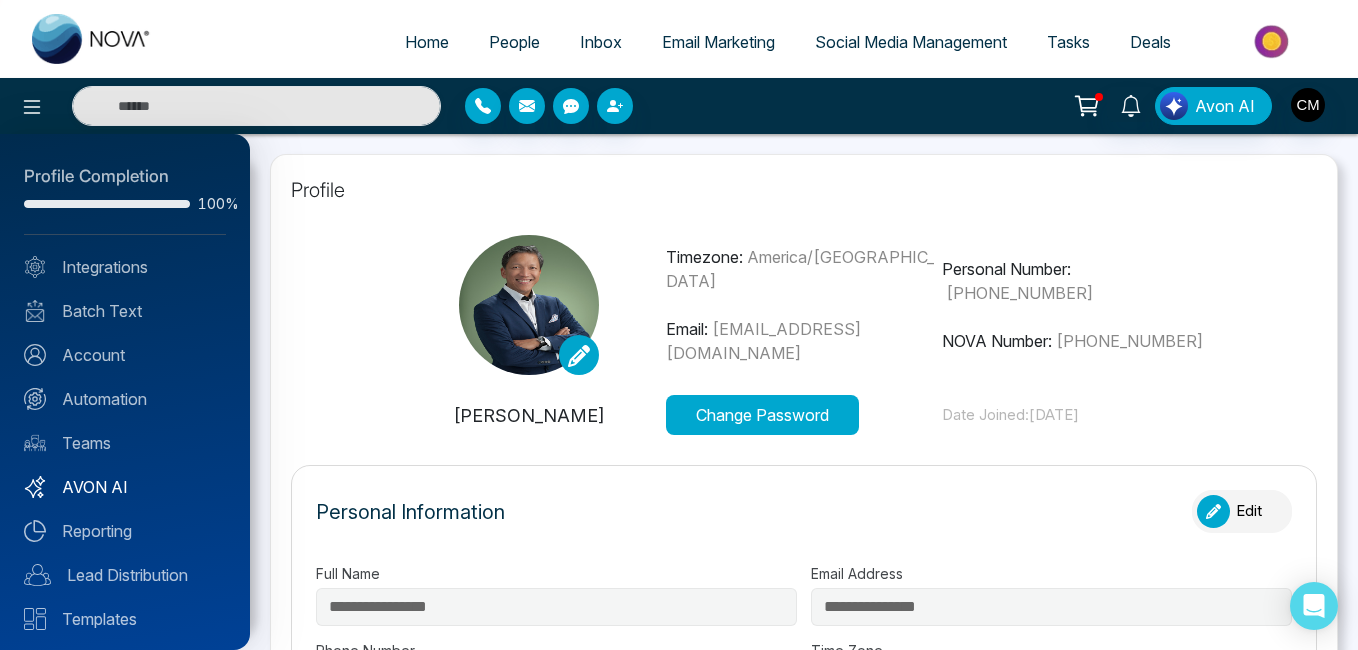 click on "AVON AI" at bounding box center (125, 487) 